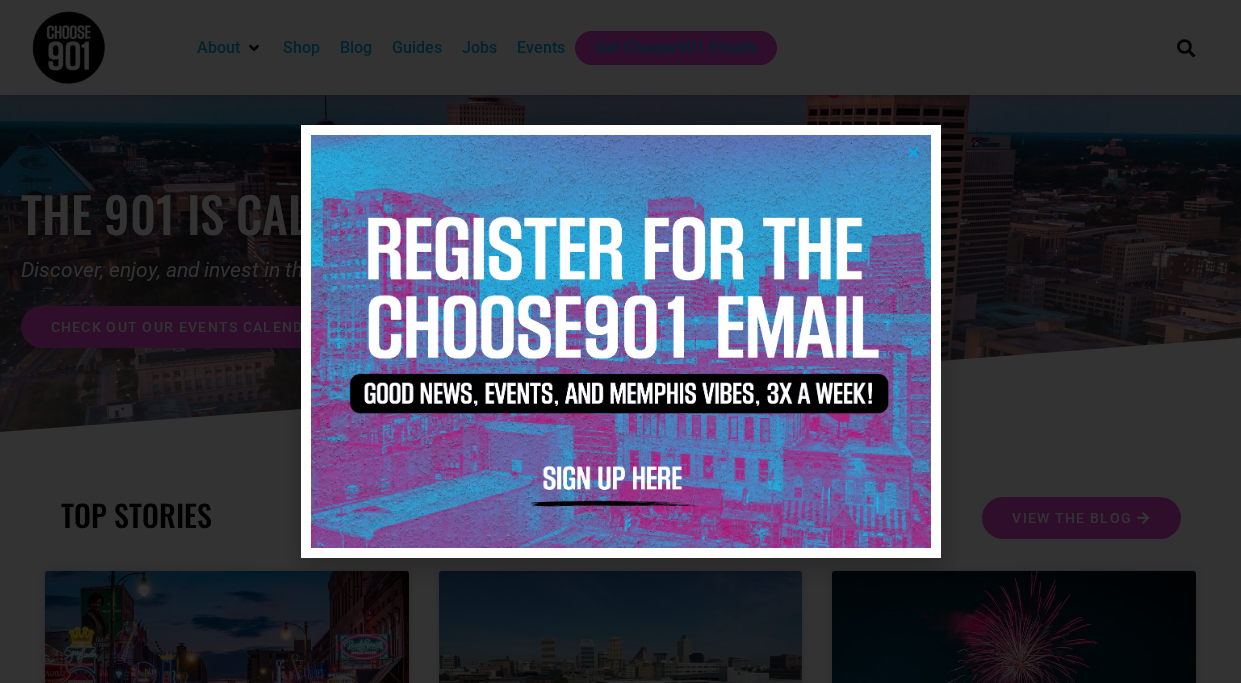 scroll, scrollTop: 0, scrollLeft: 0, axis: both 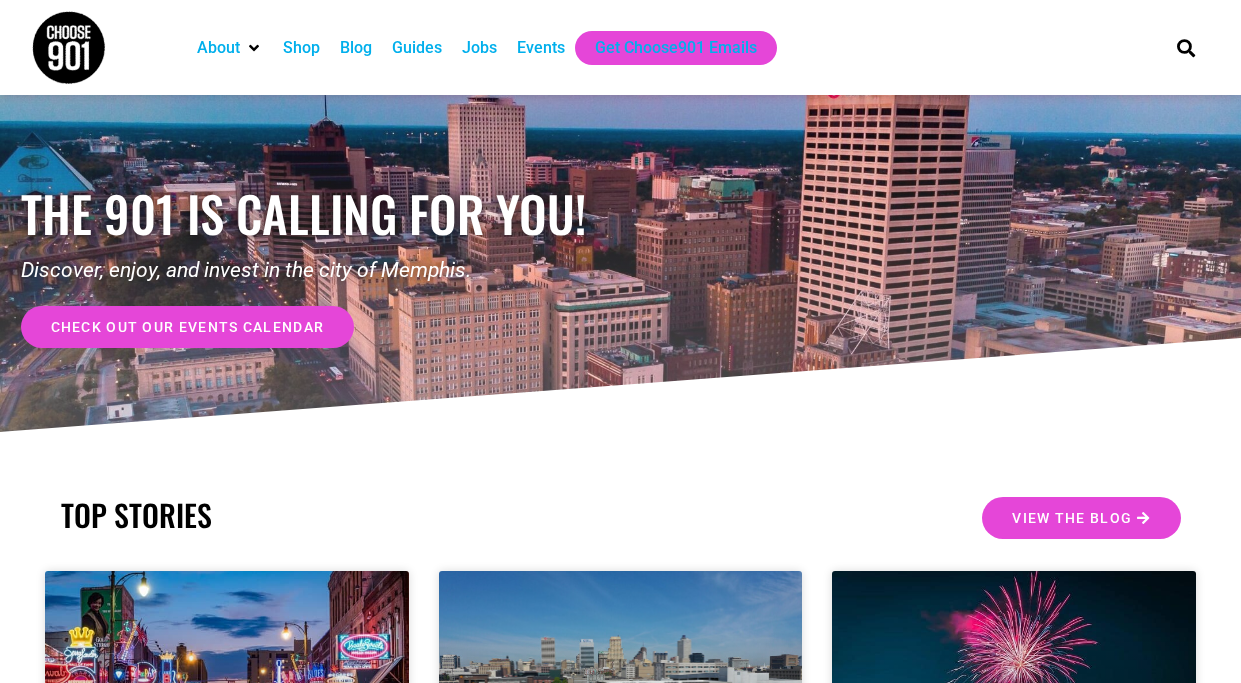 click on "Events" at bounding box center [541, 48] 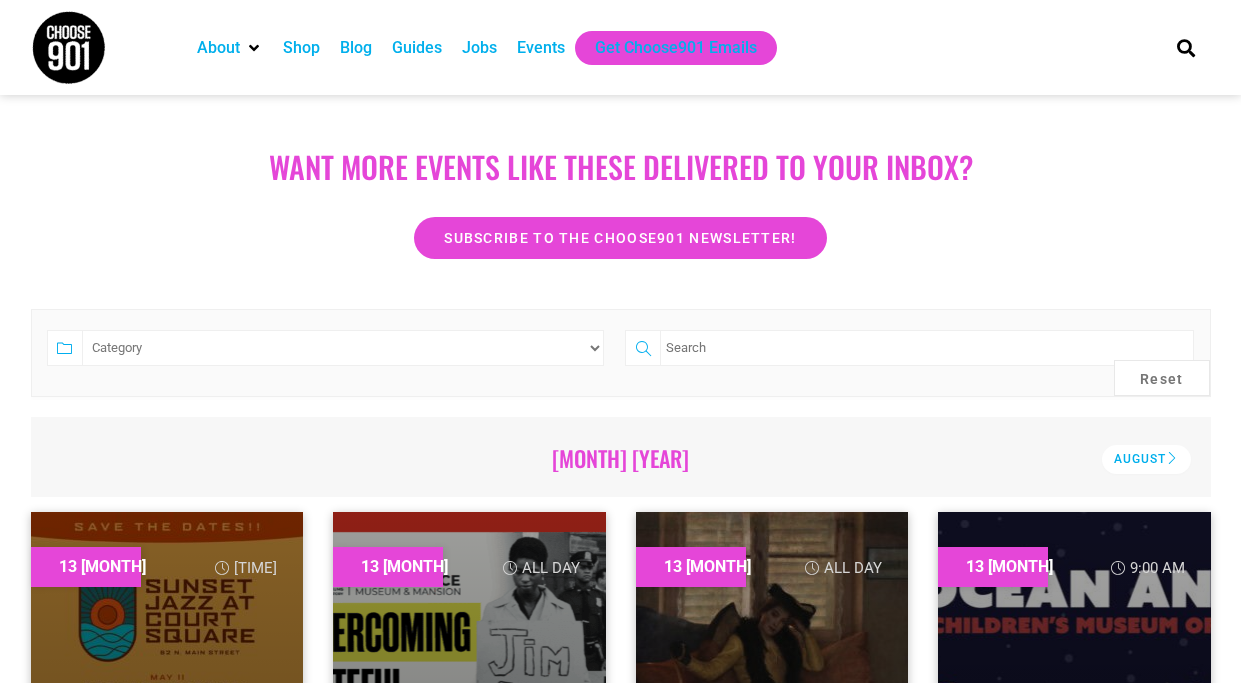 scroll, scrollTop: 0, scrollLeft: 0, axis: both 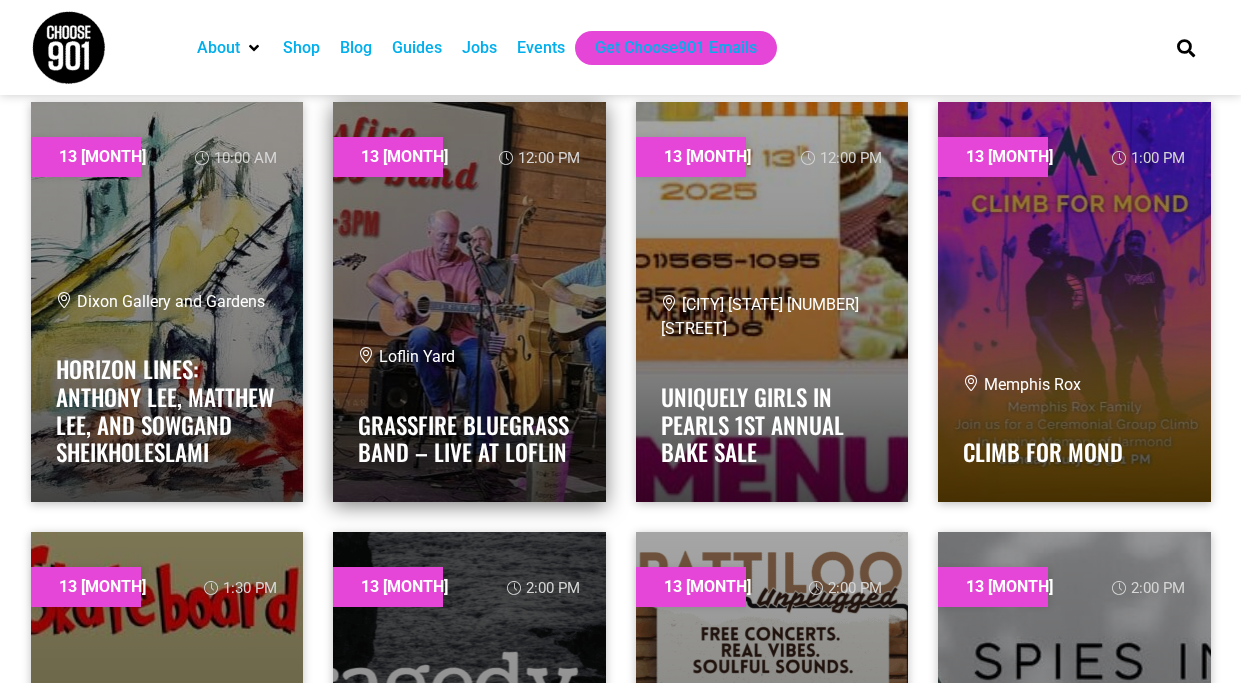click at bounding box center (469, 302) 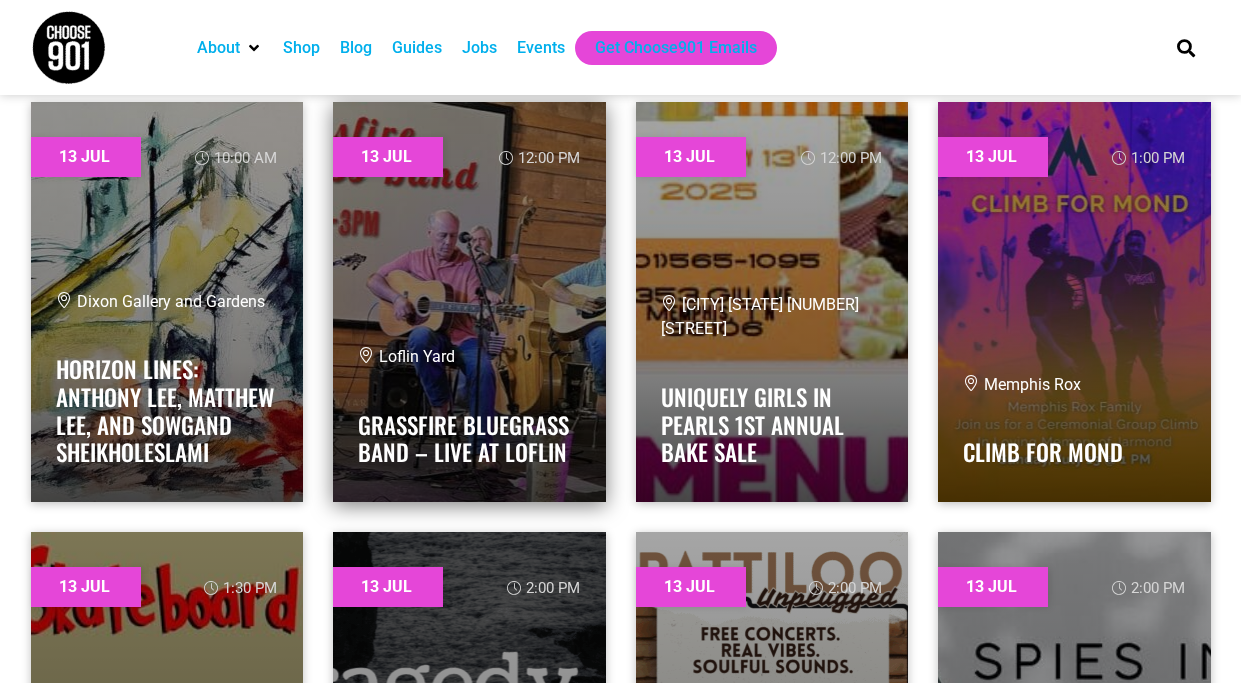 scroll, scrollTop: 1524, scrollLeft: 0, axis: vertical 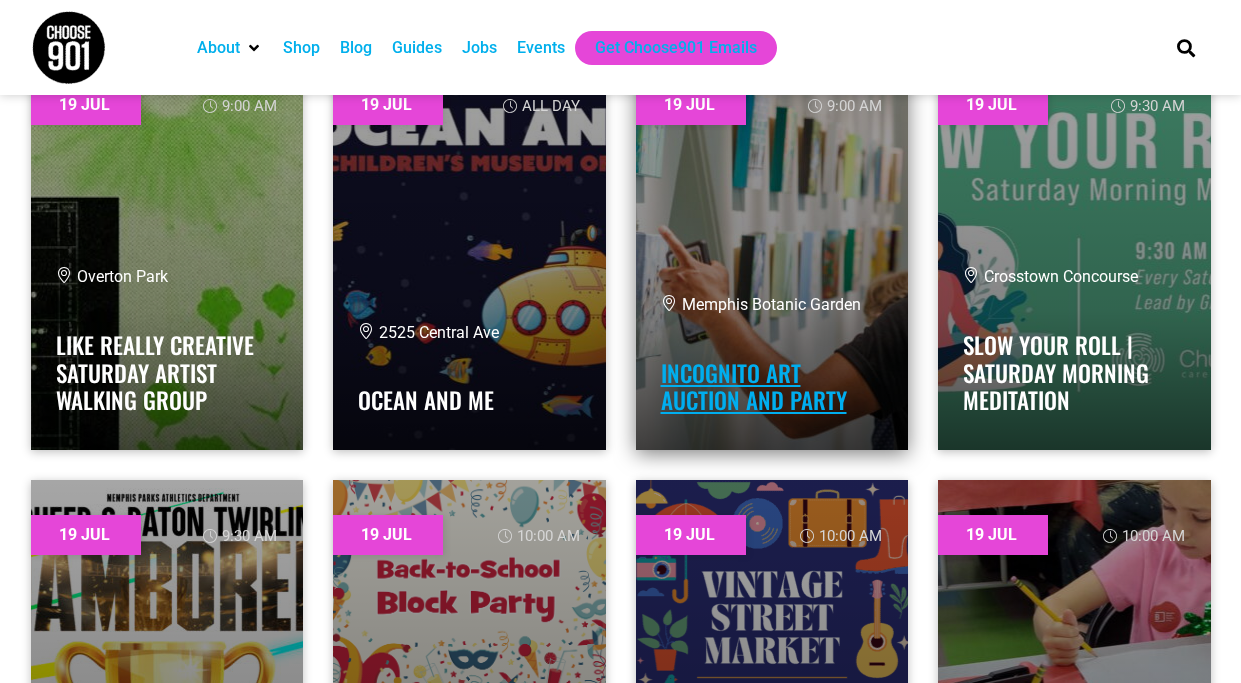 click on "Incognito Art Auction and Party" at bounding box center [754, 387] 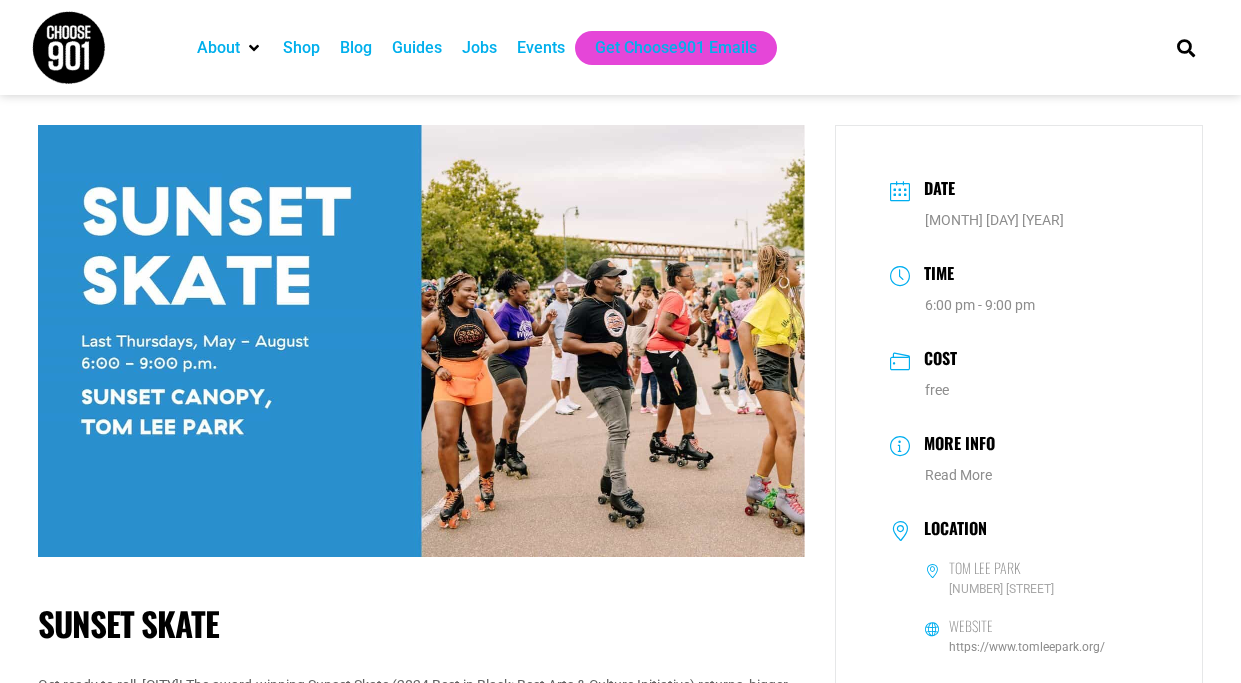 scroll, scrollTop: 0, scrollLeft: 0, axis: both 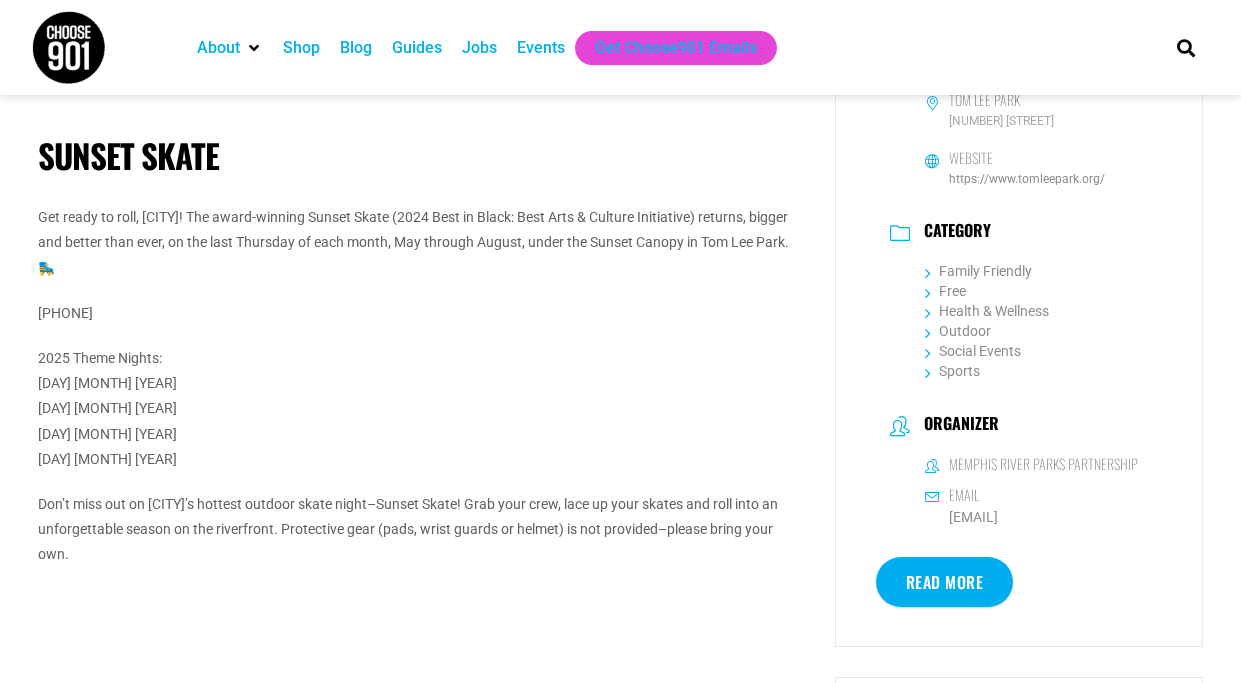 click on "Events" at bounding box center [541, 48] 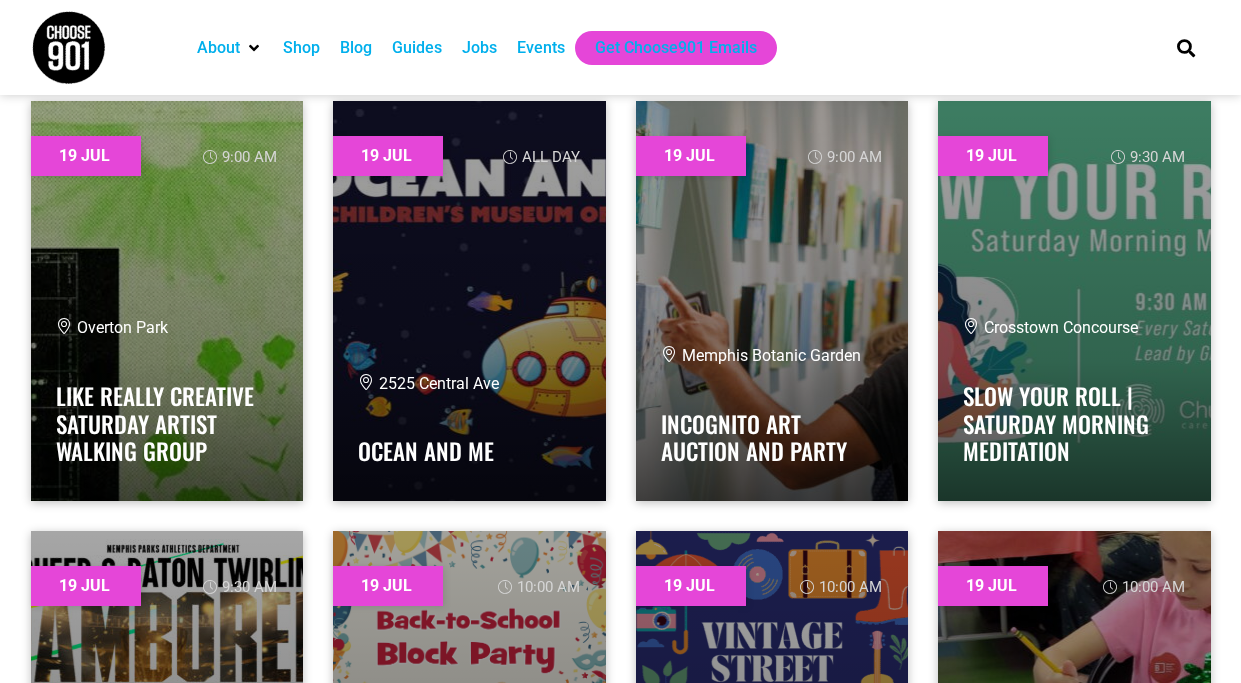 scroll, scrollTop: 0, scrollLeft: 0, axis: both 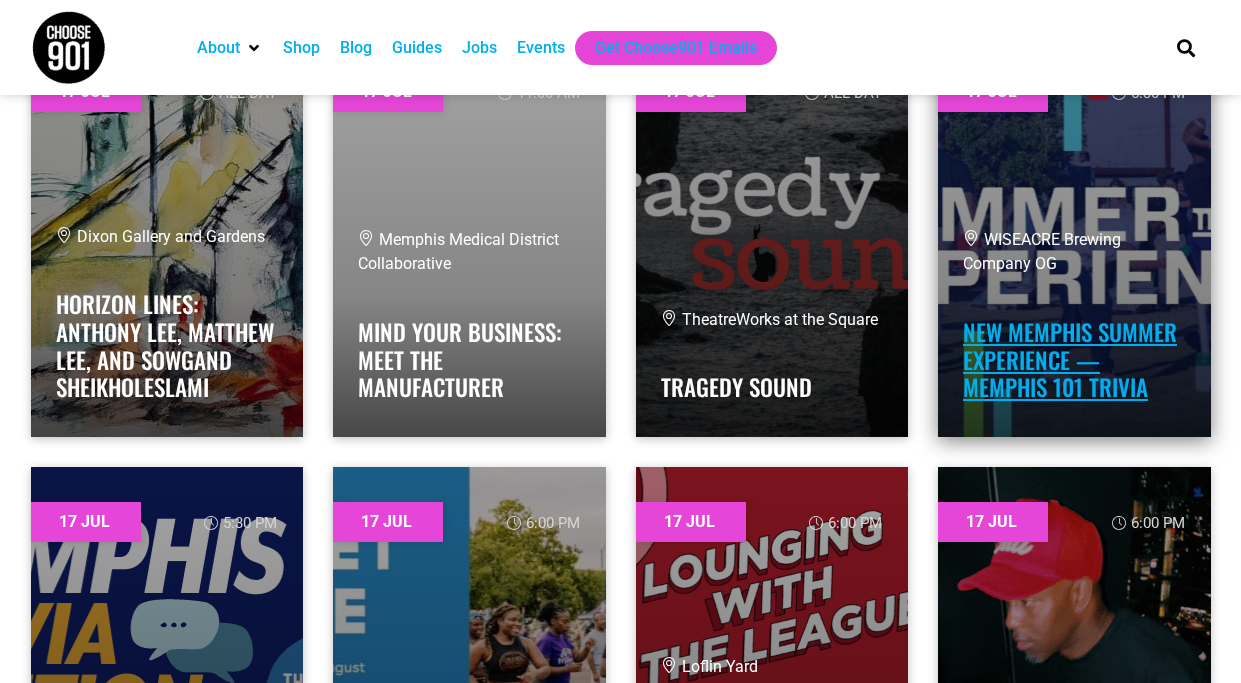 click on "New Memphis Summer Experience — Memphis 101 Trivia" at bounding box center (1070, 359) 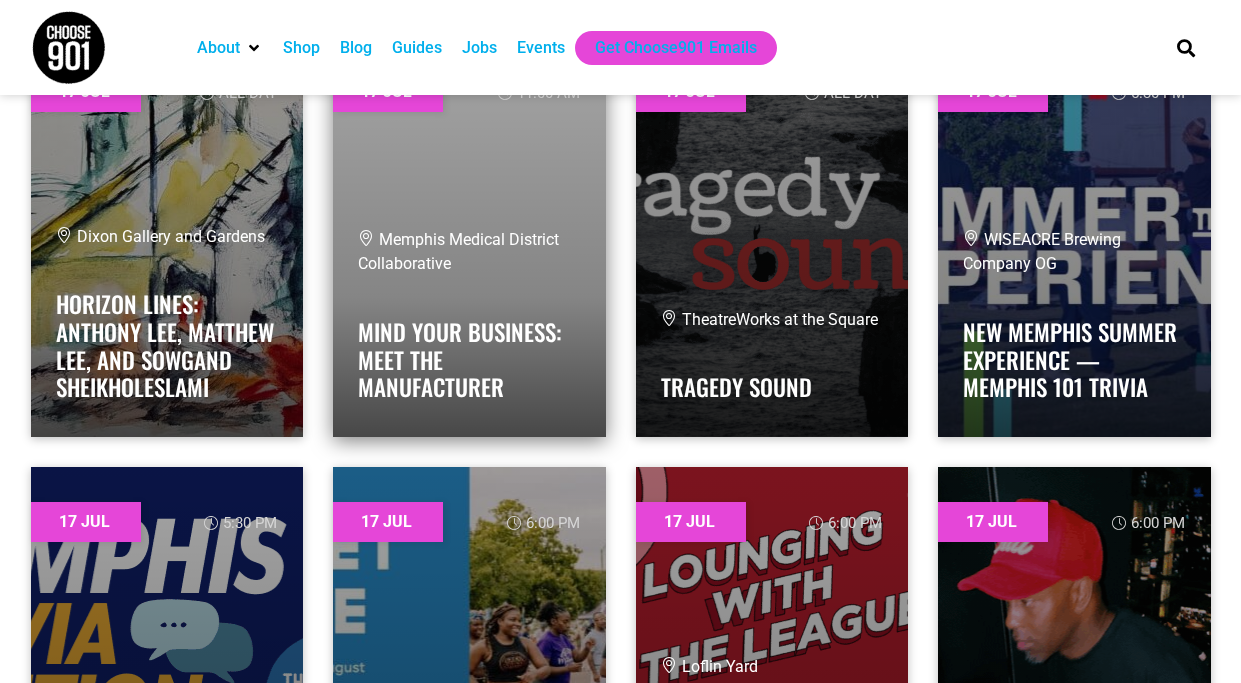 scroll, scrollTop: 8039, scrollLeft: 0, axis: vertical 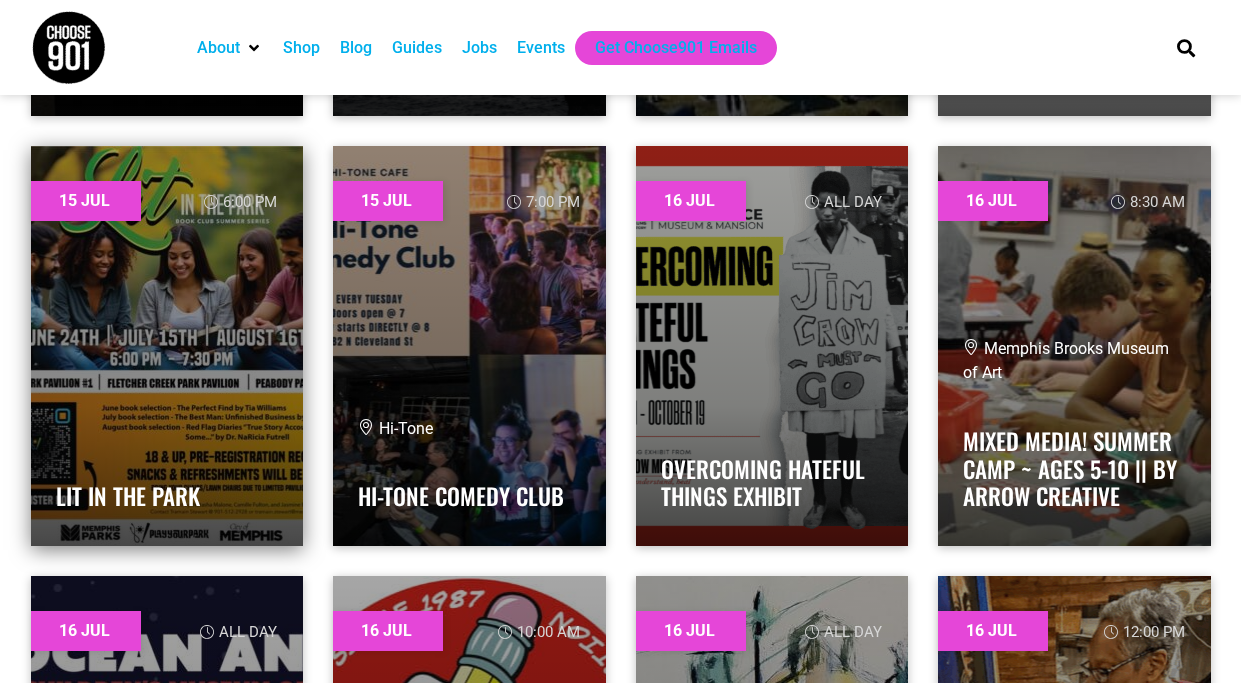 click at bounding box center (167, 346) 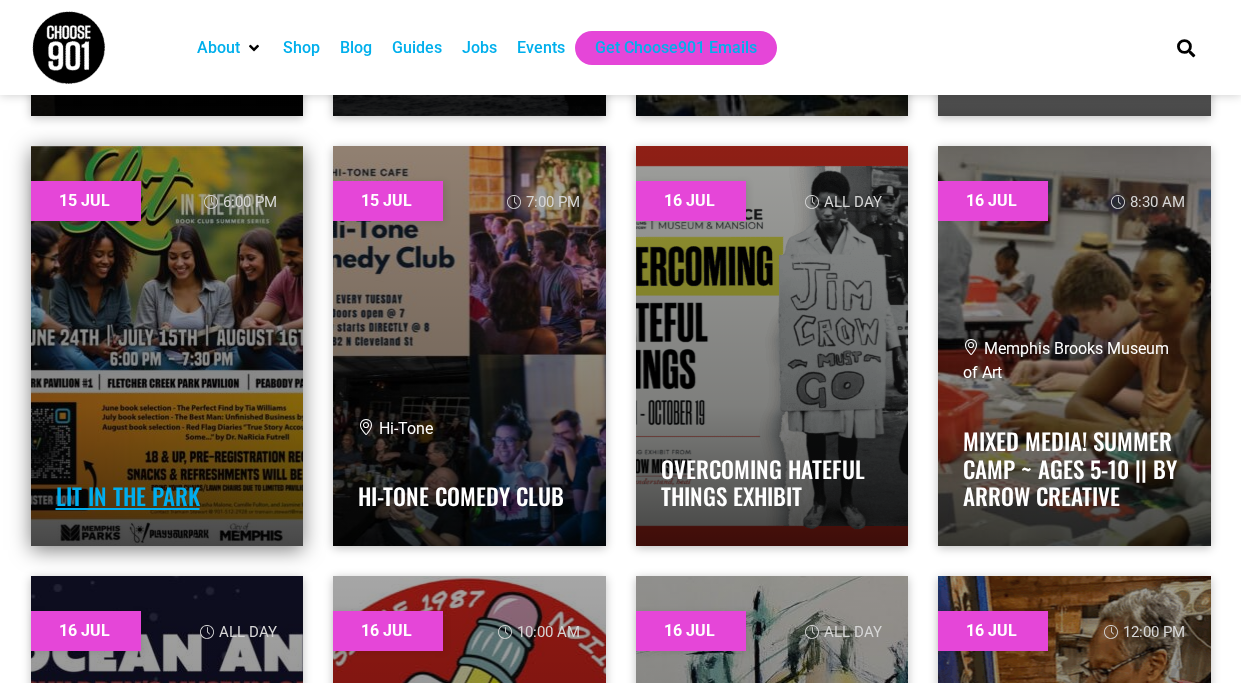 scroll, scrollTop: 5780, scrollLeft: 0, axis: vertical 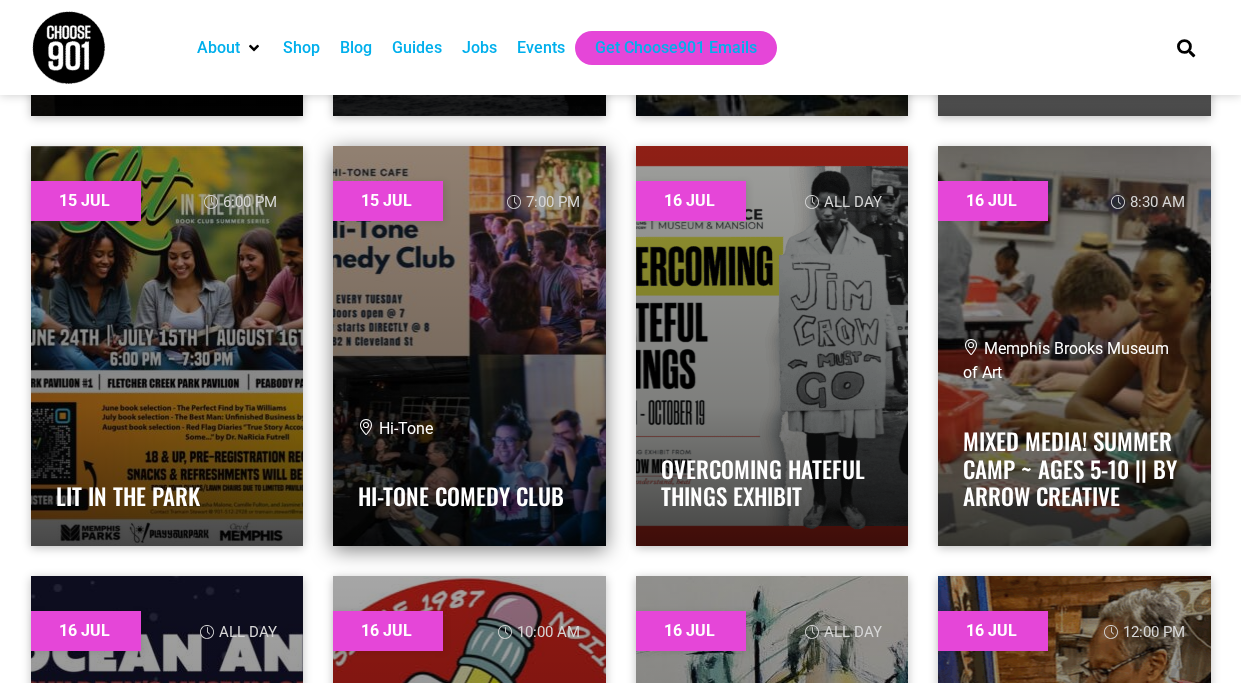 click at bounding box center [469, 346] 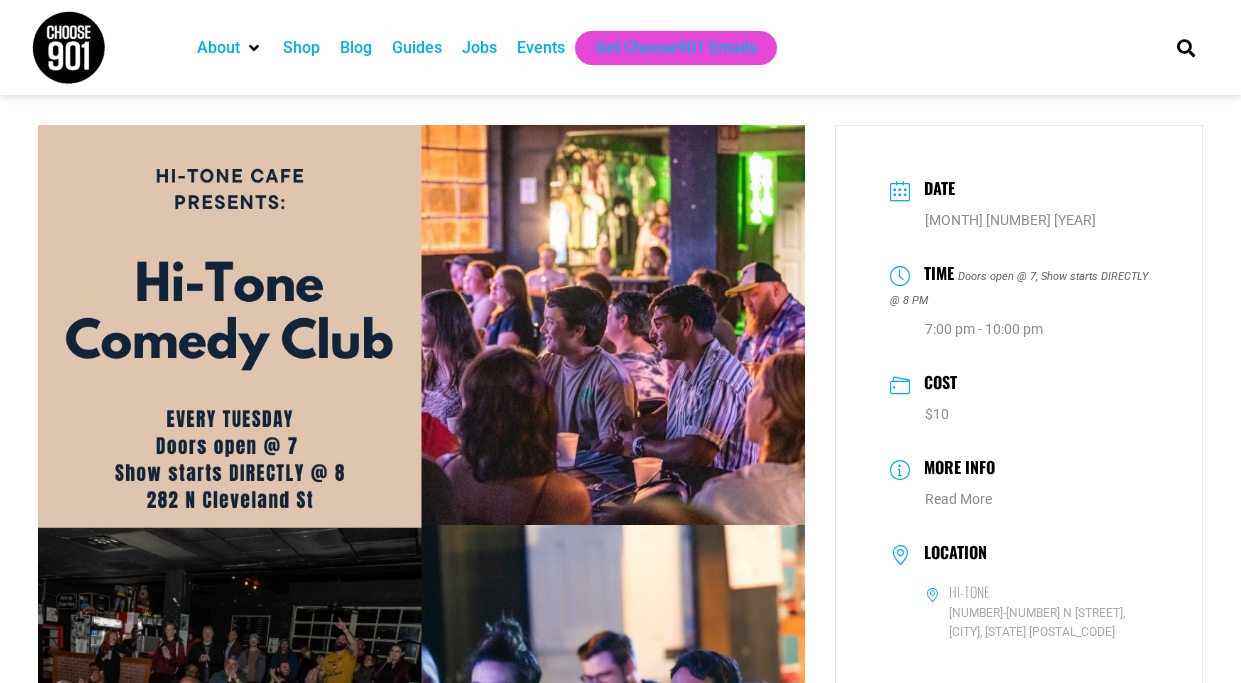scroll, scrollTop: 0, scrollLeft: 0, axis: both 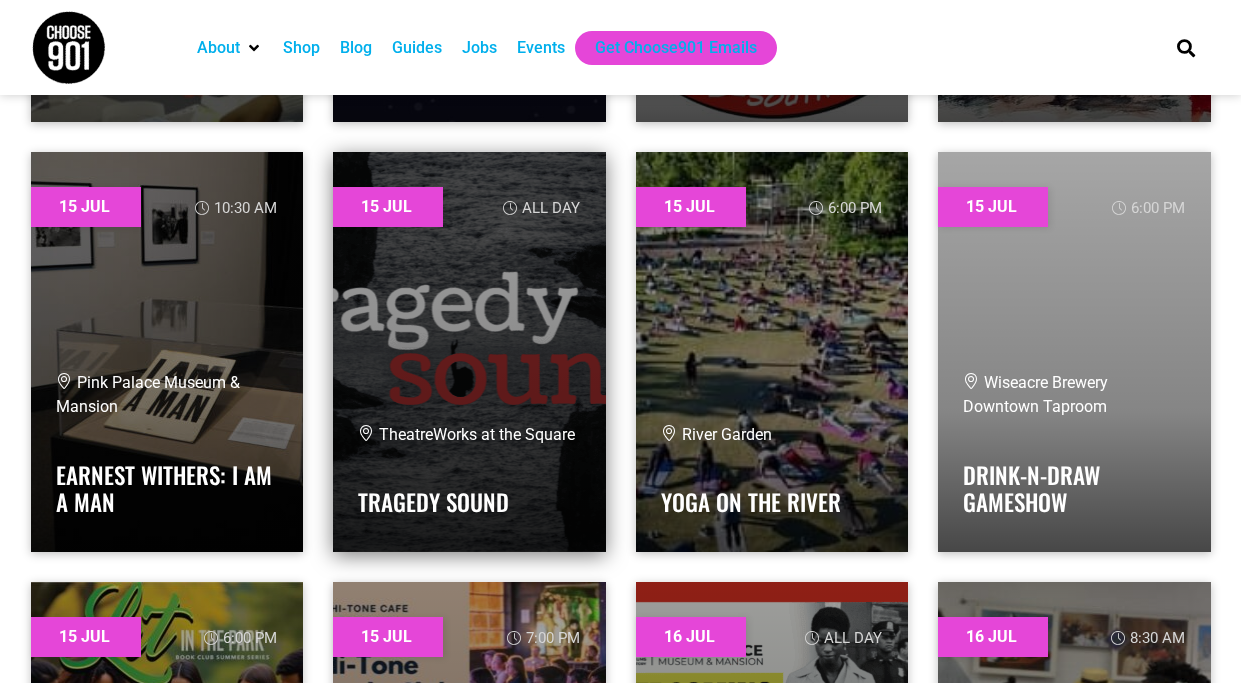 click at bounding box center [469, 352] 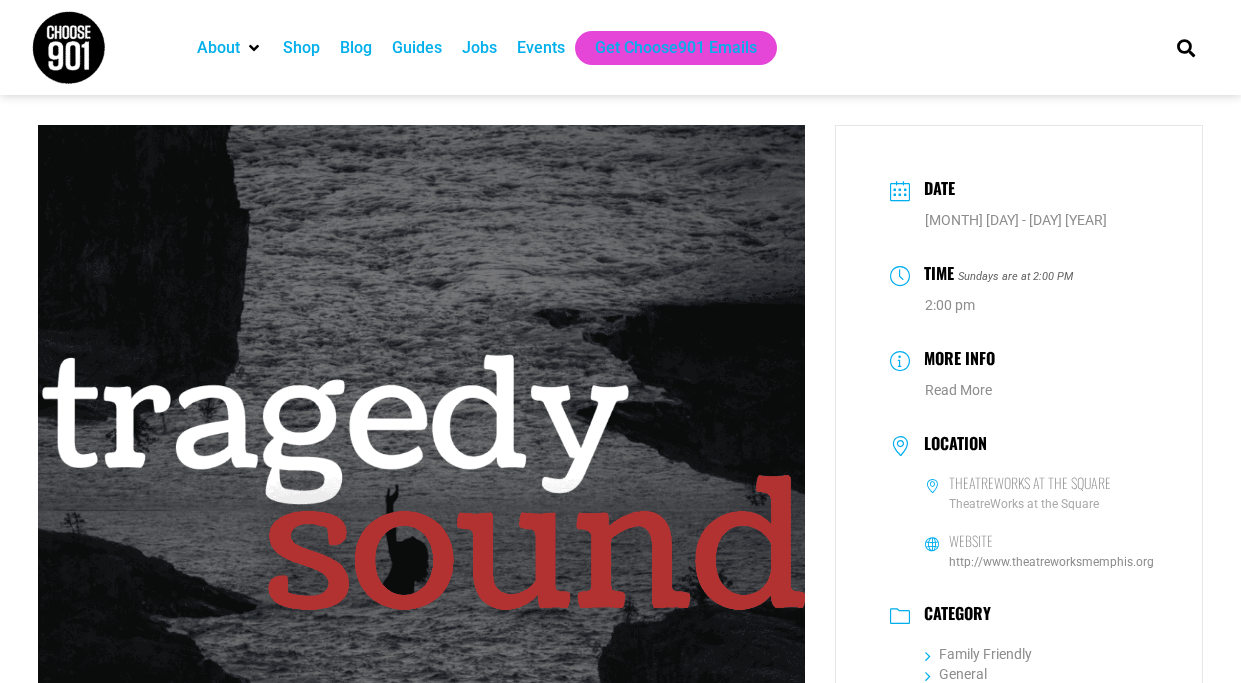 scroll, scrollTop: 0, scrollLeft: 0, axis: both 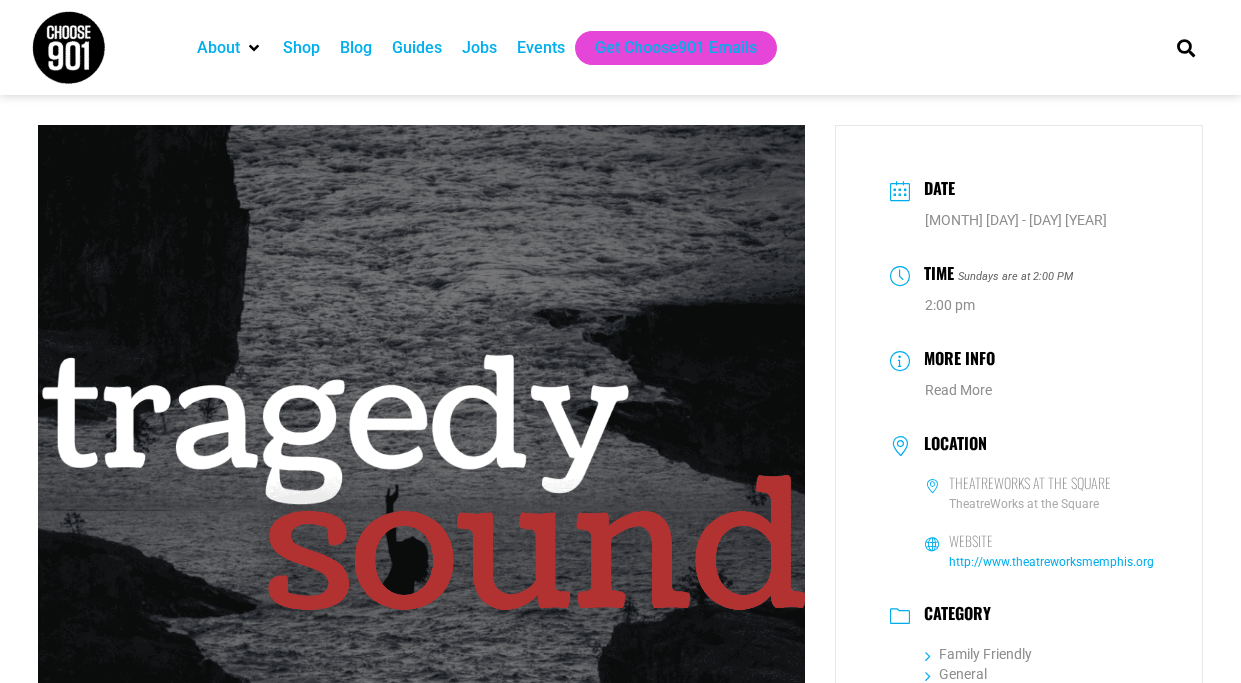 click on "http://www.theatreworksmemphis.org" at bounding box center (1051, 562) 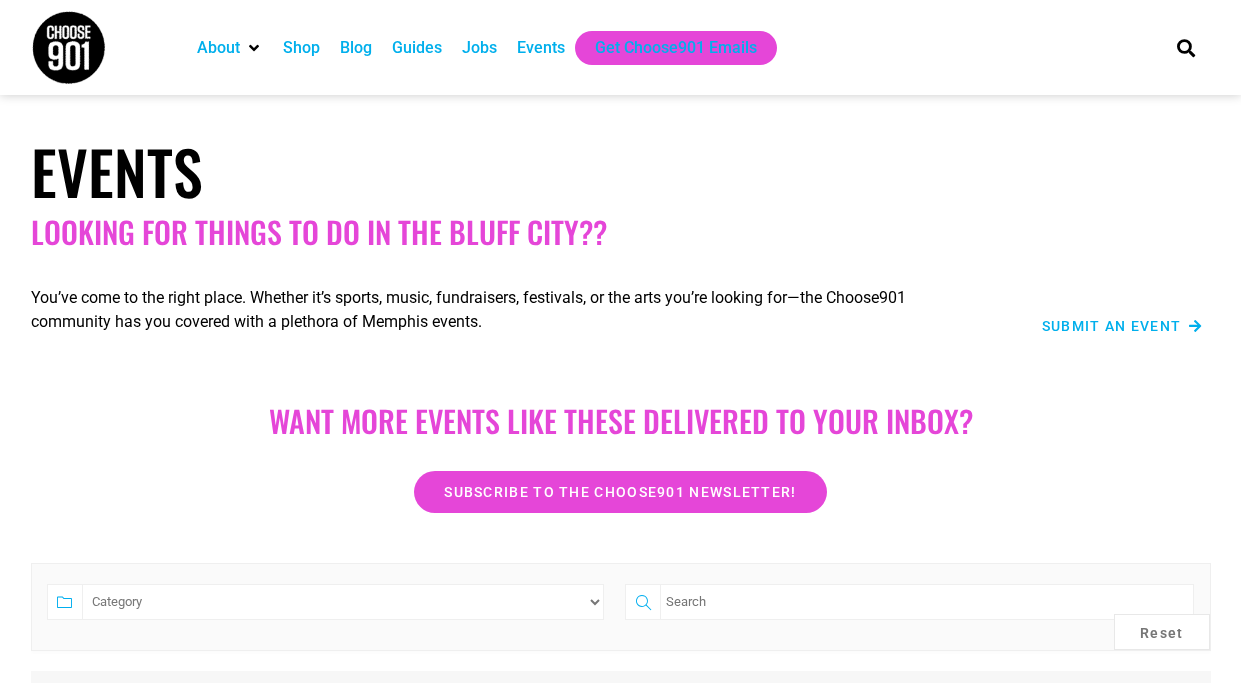 scroll, scrollTop: 5344, scrollLeft: 0, axis: vertical 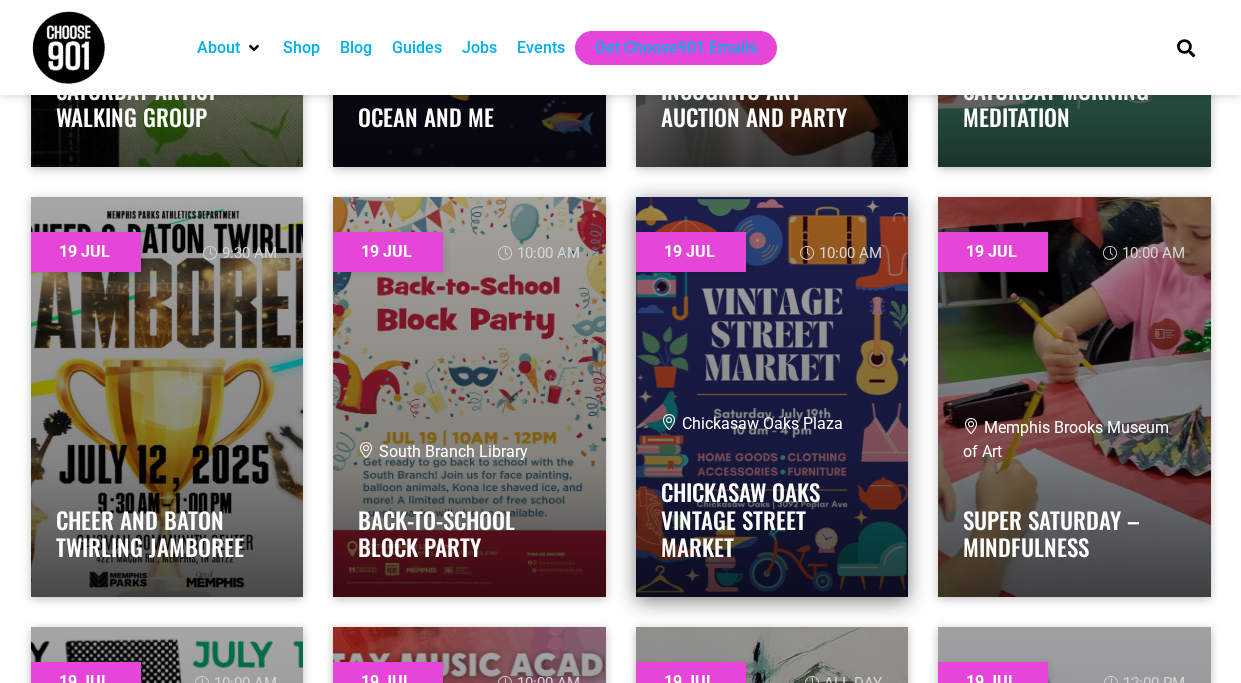 click at bounding box center [772, 397] 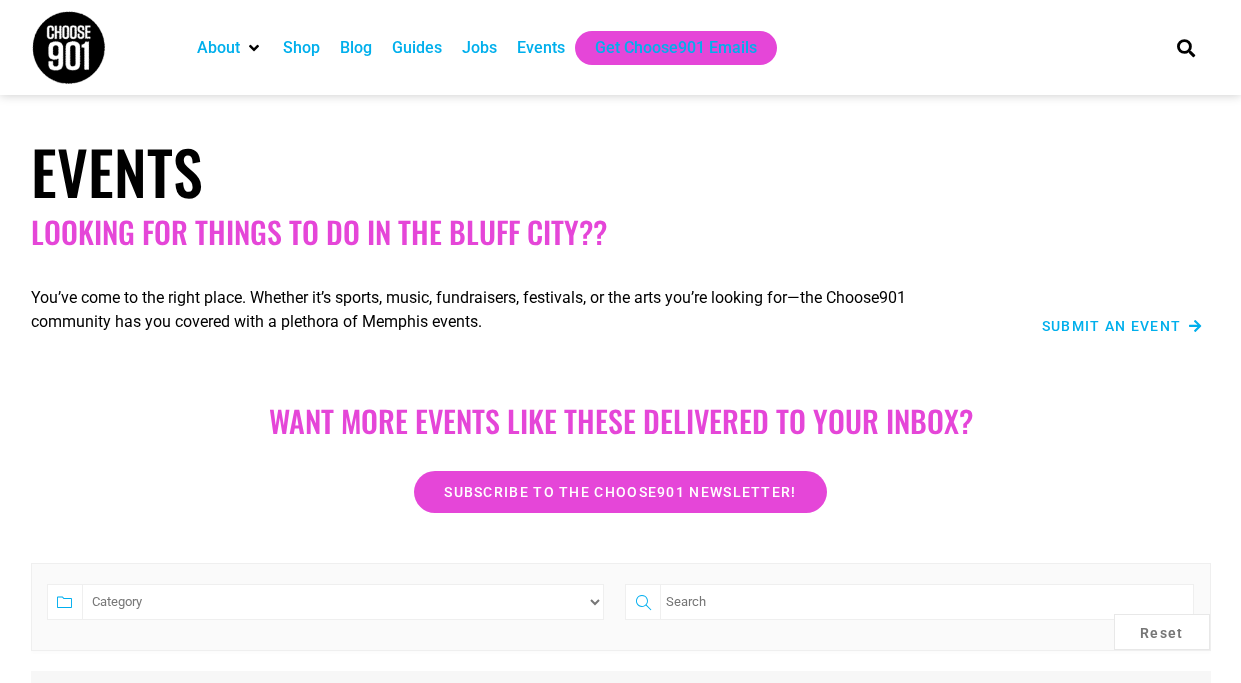 scroll, scrollTop: 12179, scrollLeft: 0, axis: vertical 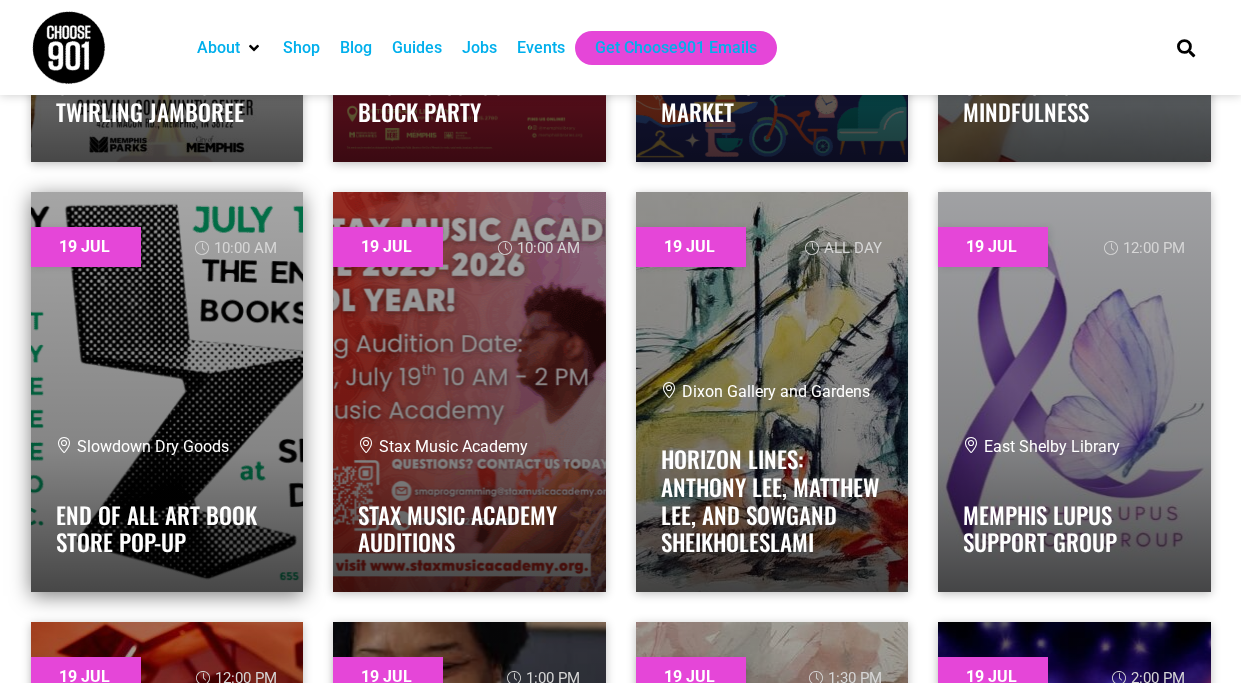 click at bounding box center (167, 392) 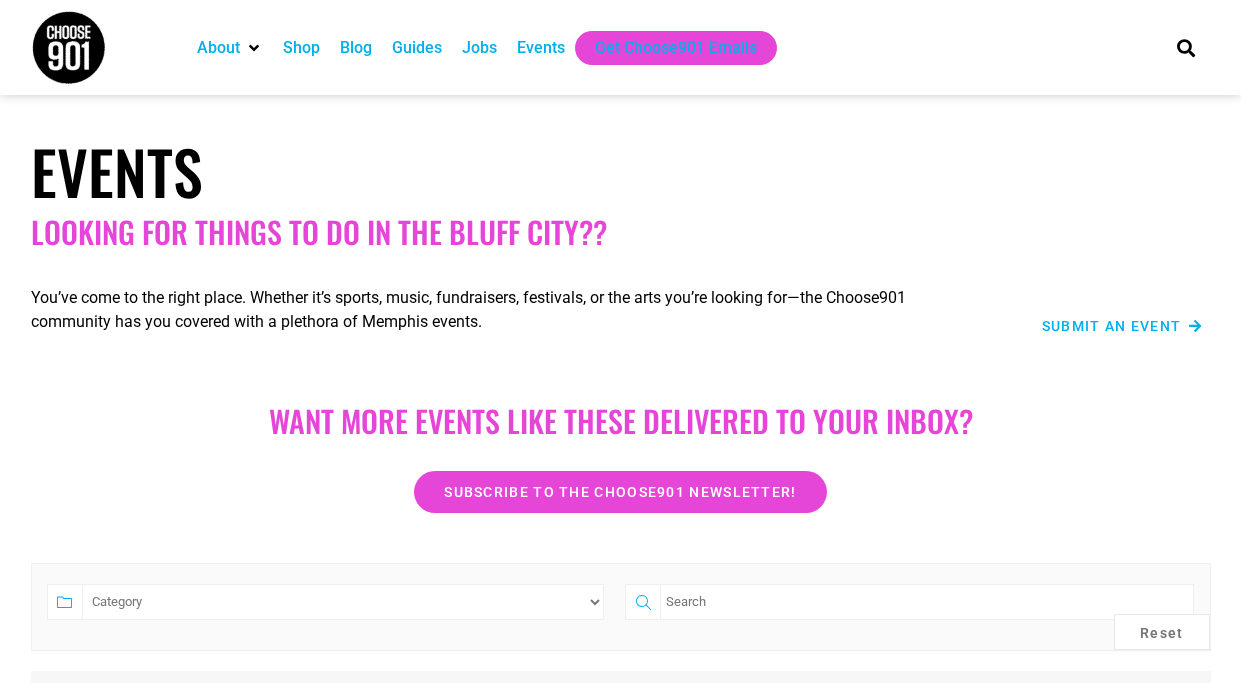 scroll, scrollTop: 0, scrollLeft: 0, axis: both 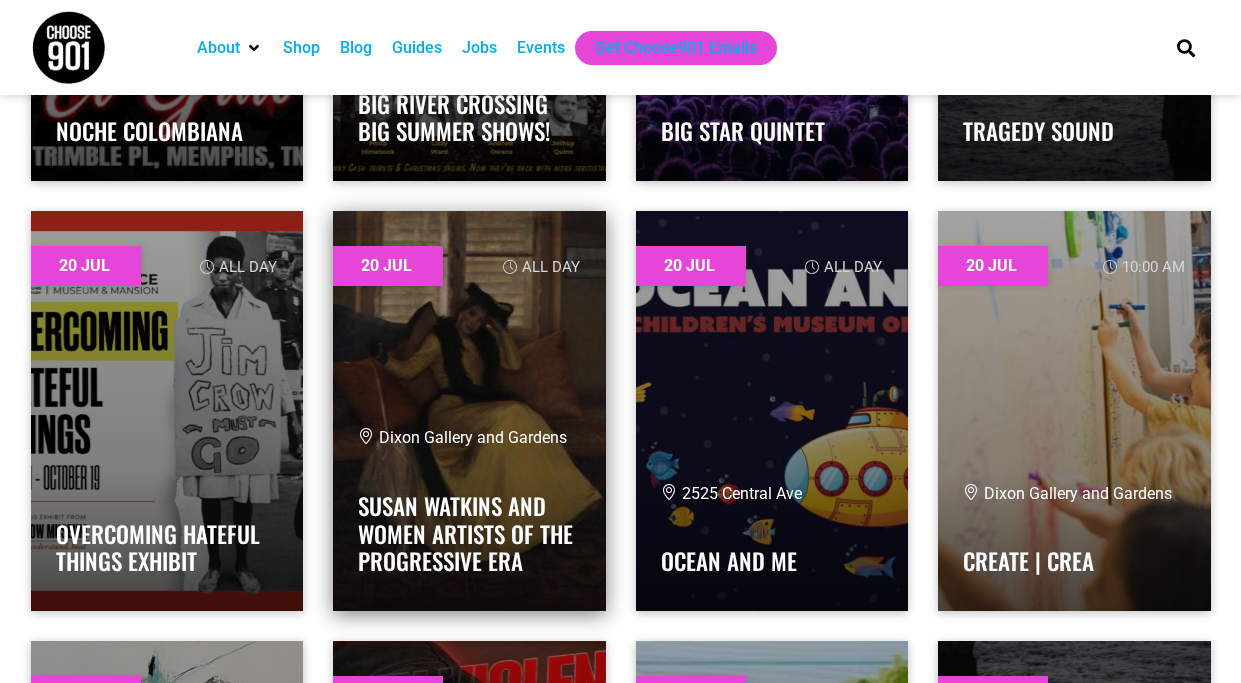 click at bounding box center [469, 411] 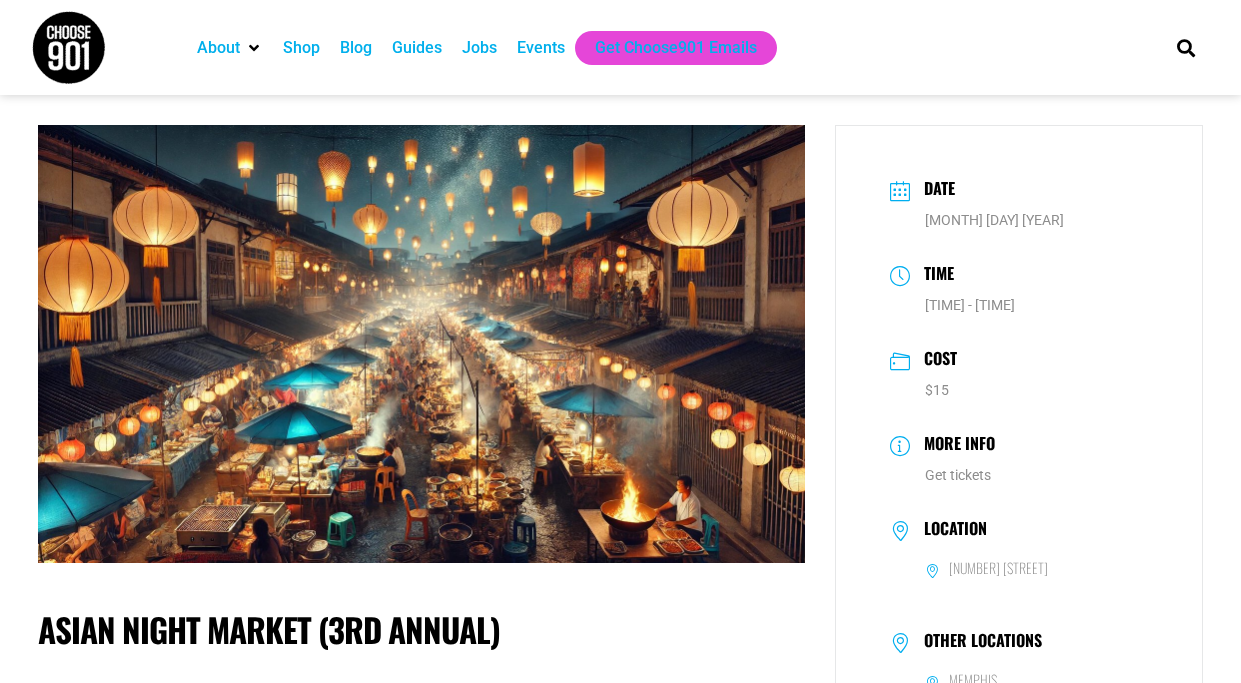 scroll, scrollTop: 0, scrollLeft: 0, axis: both 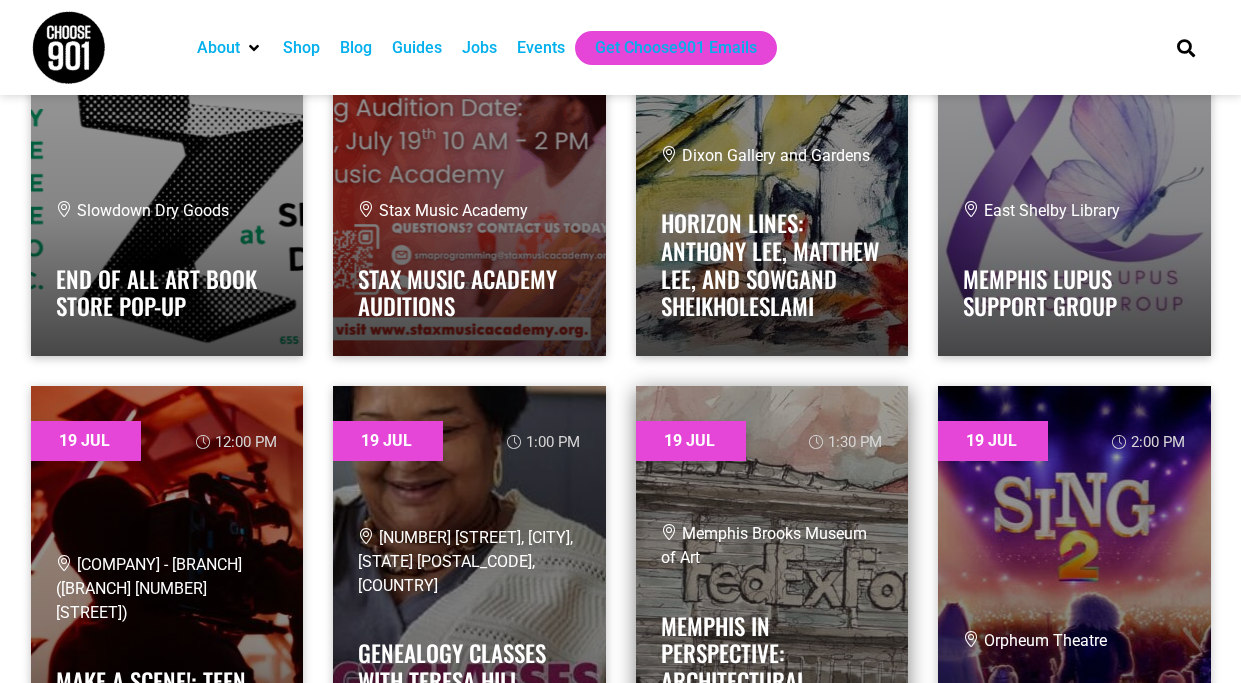 click on "Memphis Brooks Museum of Art" at bounding box center (772, 546) 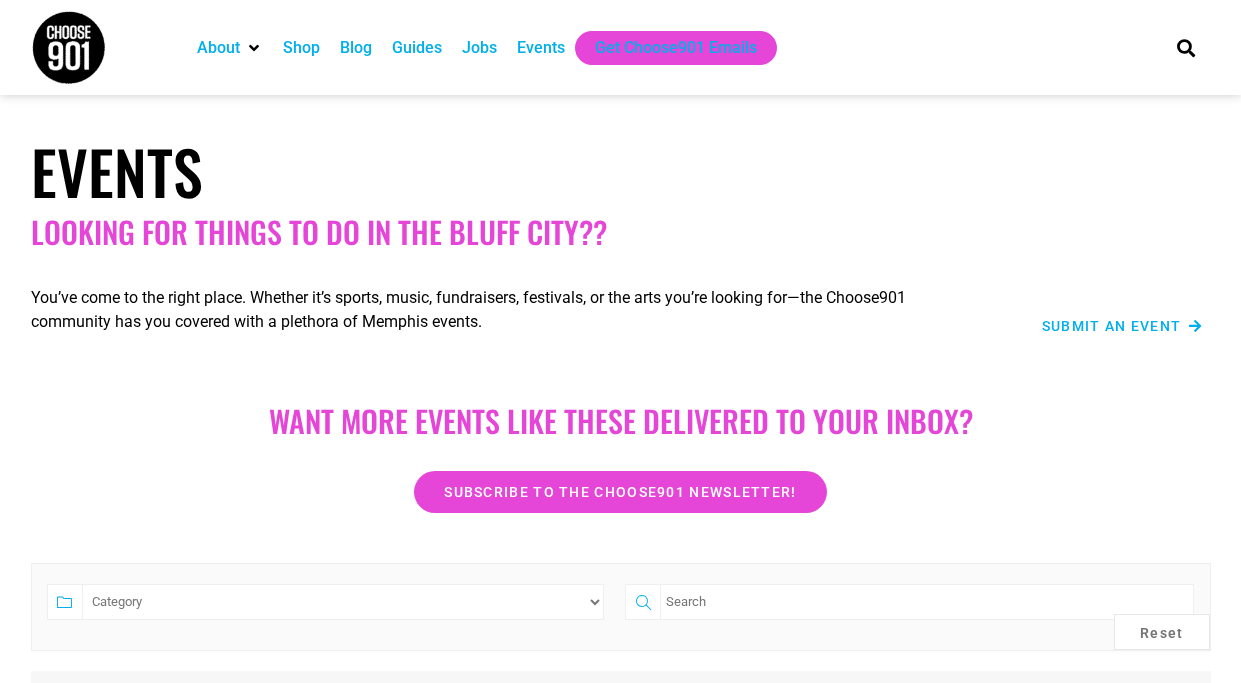 scroll, scrollTop: 13363, scrollLeft: 0, axis: vertical 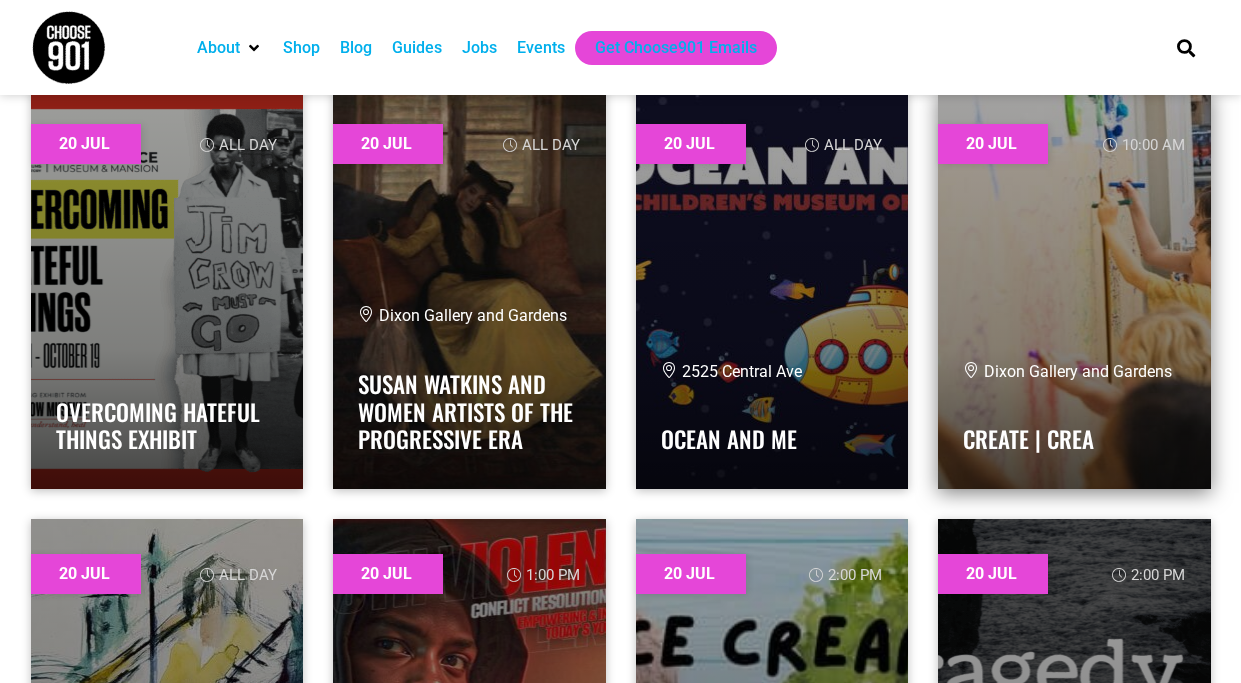 click at bounding box center (1074, 289) 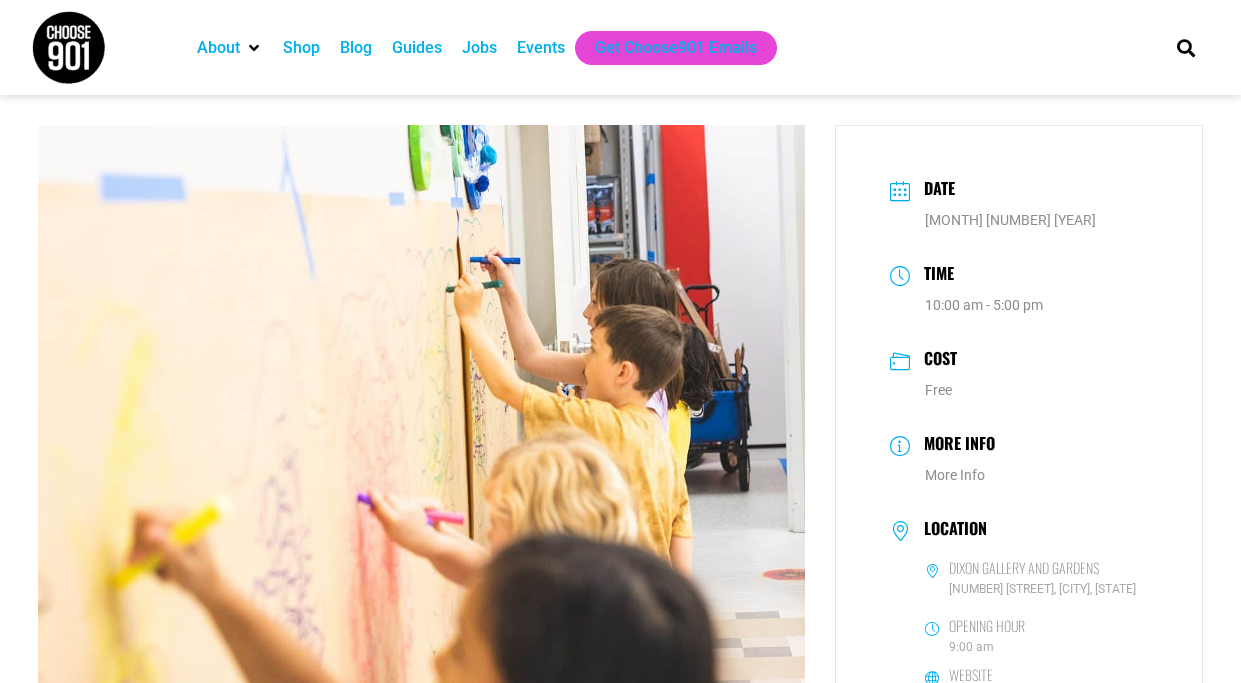 scroll, scrollTop: 0, scrollLeft: 0, axis: both 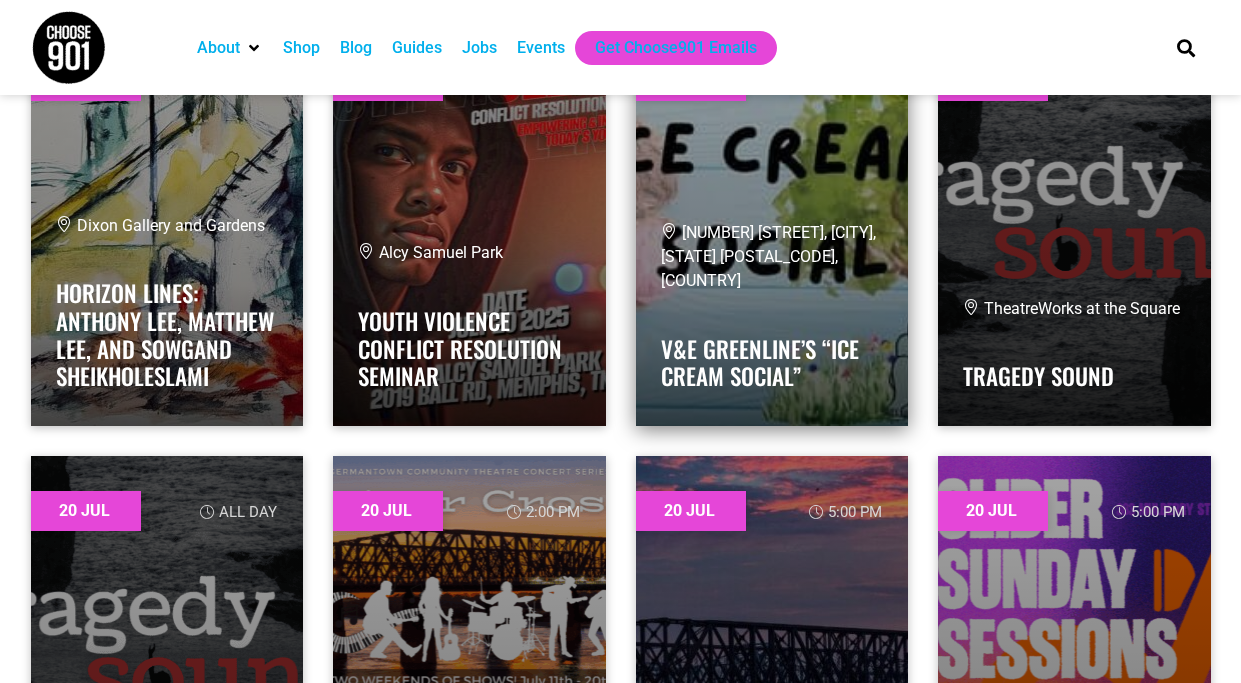 click at bounding box center [772, 226] 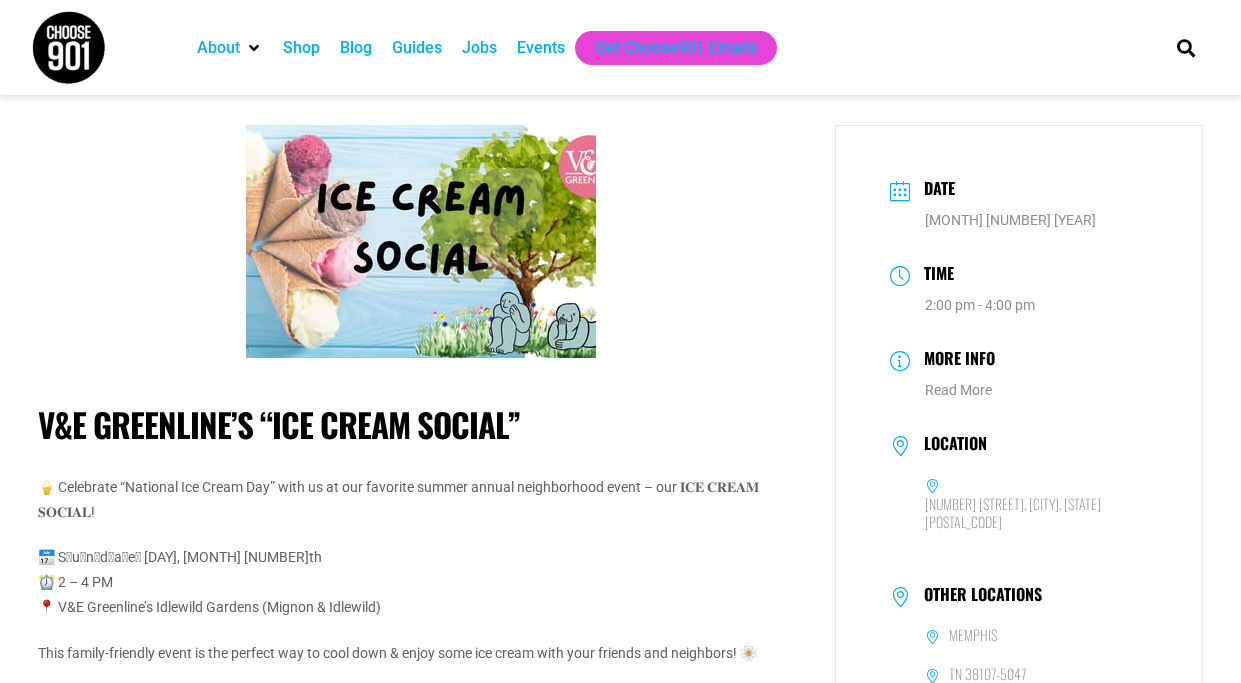 scroll, scrollTop: 0, scrollLeft: 0, axis: both 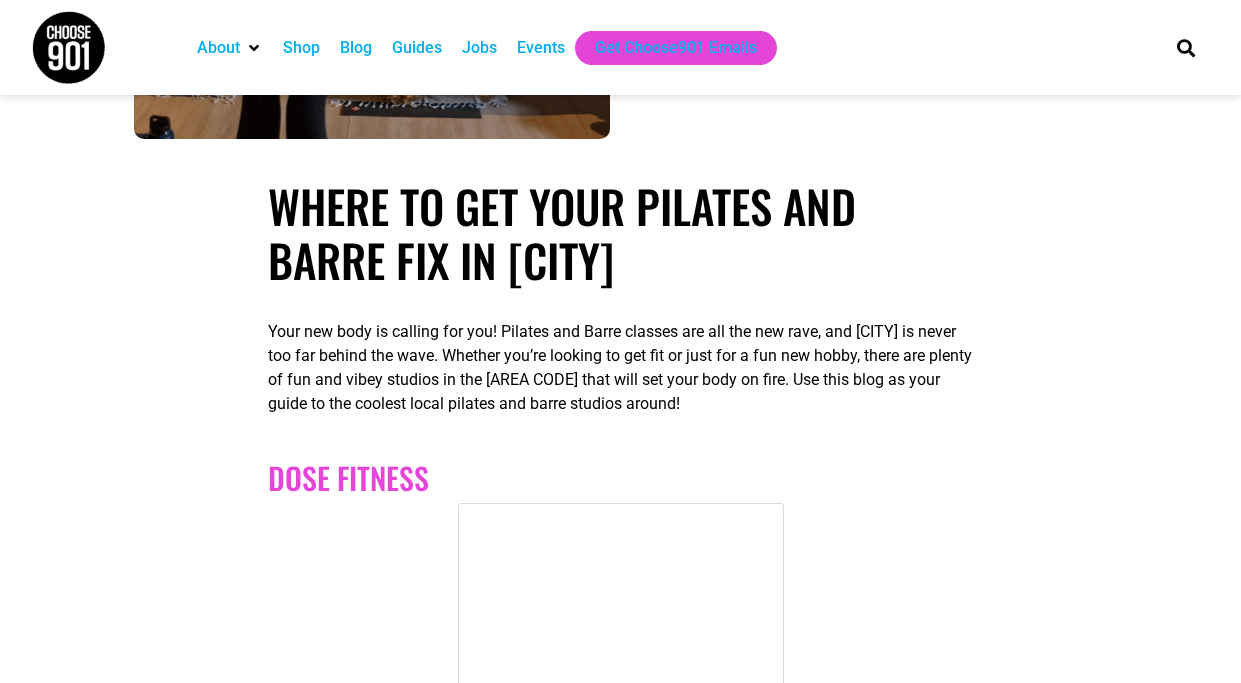click on "Events" at bounding box center [541, 48] 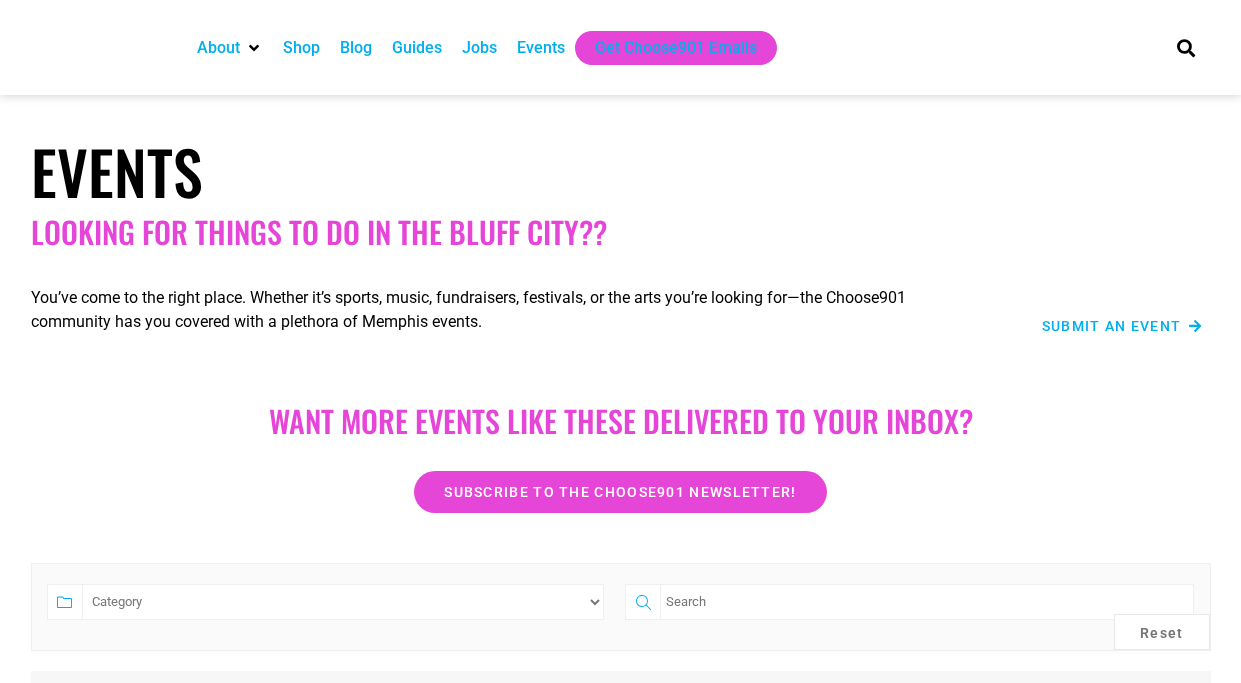 scroll, scrollTop: 0, scrollLeft: 0, axis: both 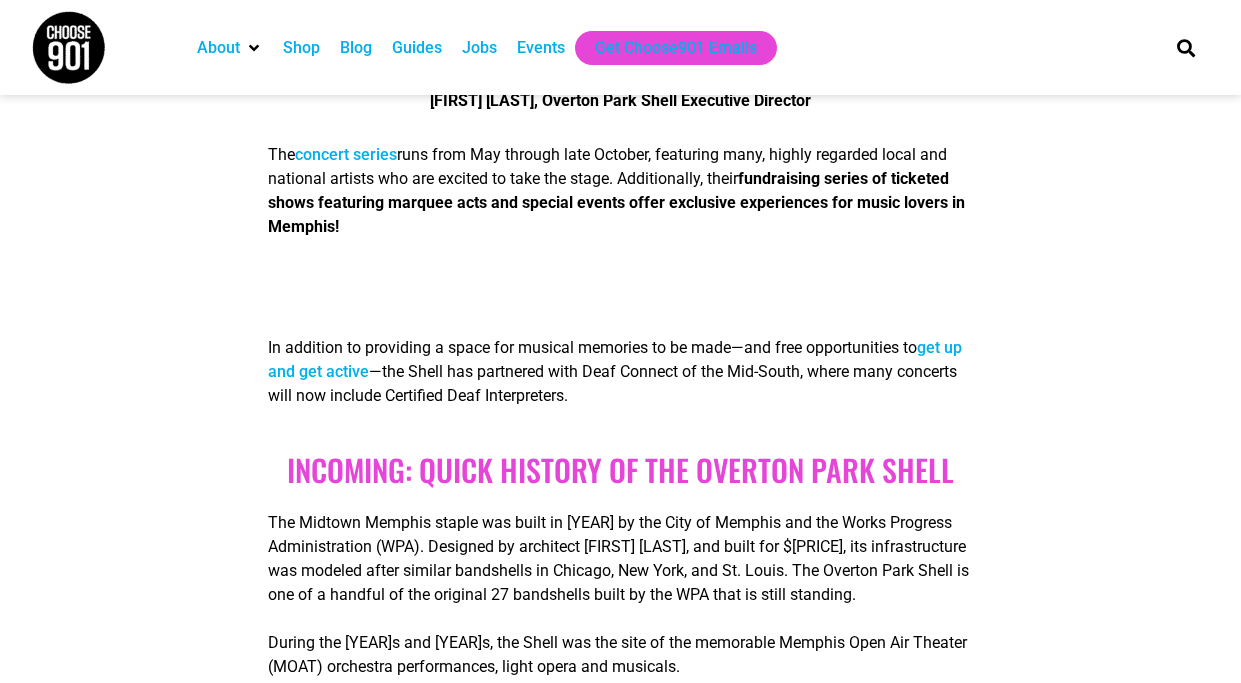 click on "concert series" at bounding box center (346, 154) 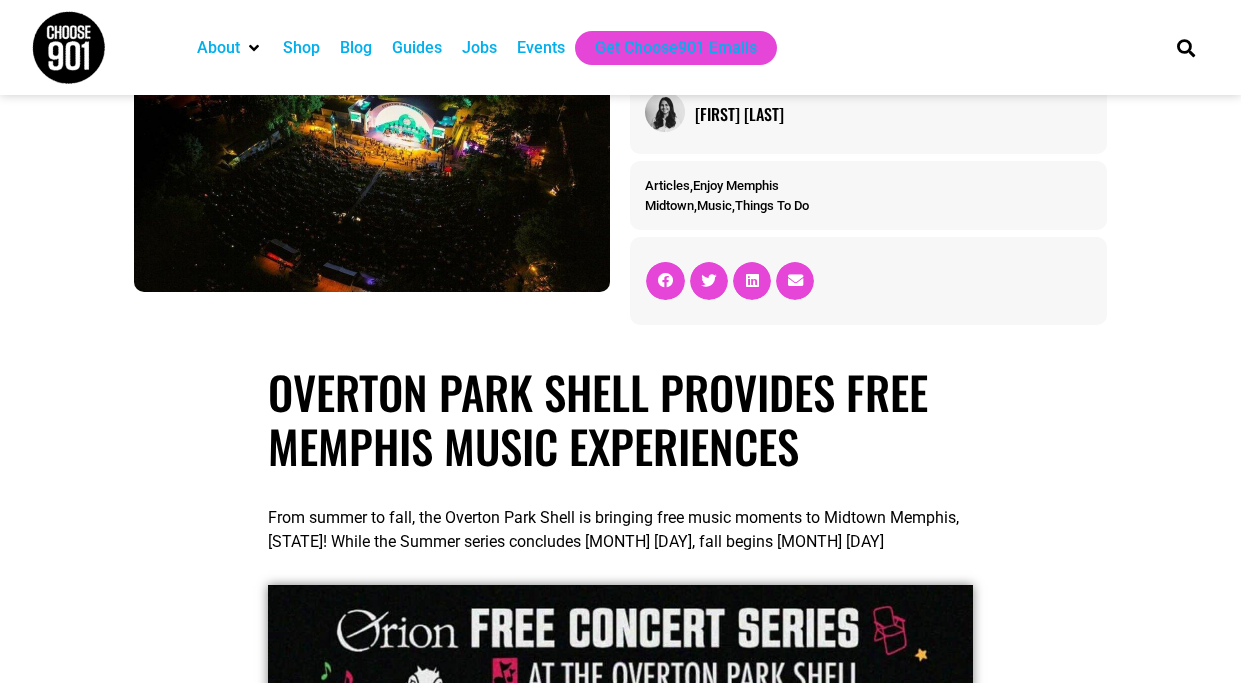 scroll, scrollTop: 0, scrollLeft: 0, axis: both 